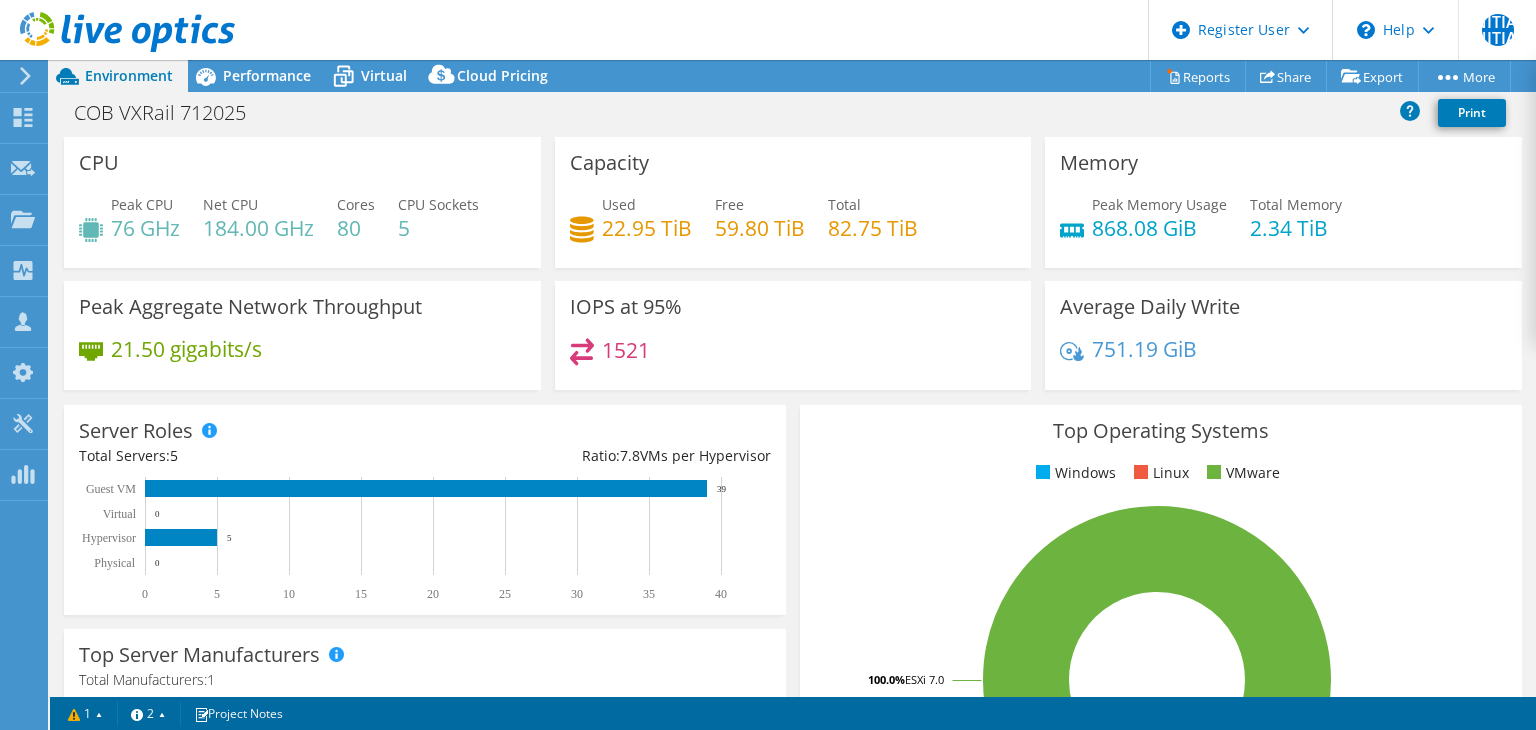 select on "USD" 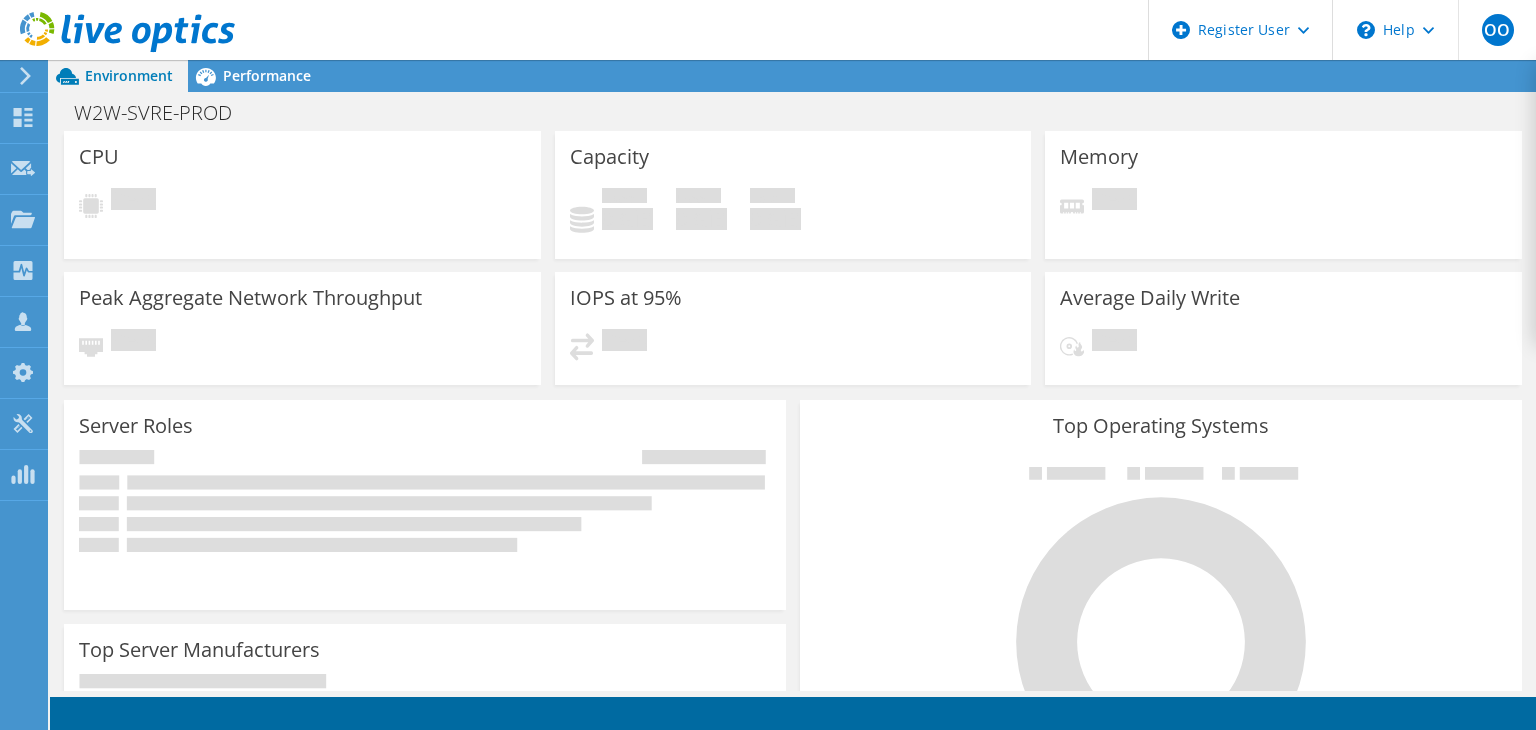 scroll, scrollTop: 0, scrollLeft: 0, axis: both 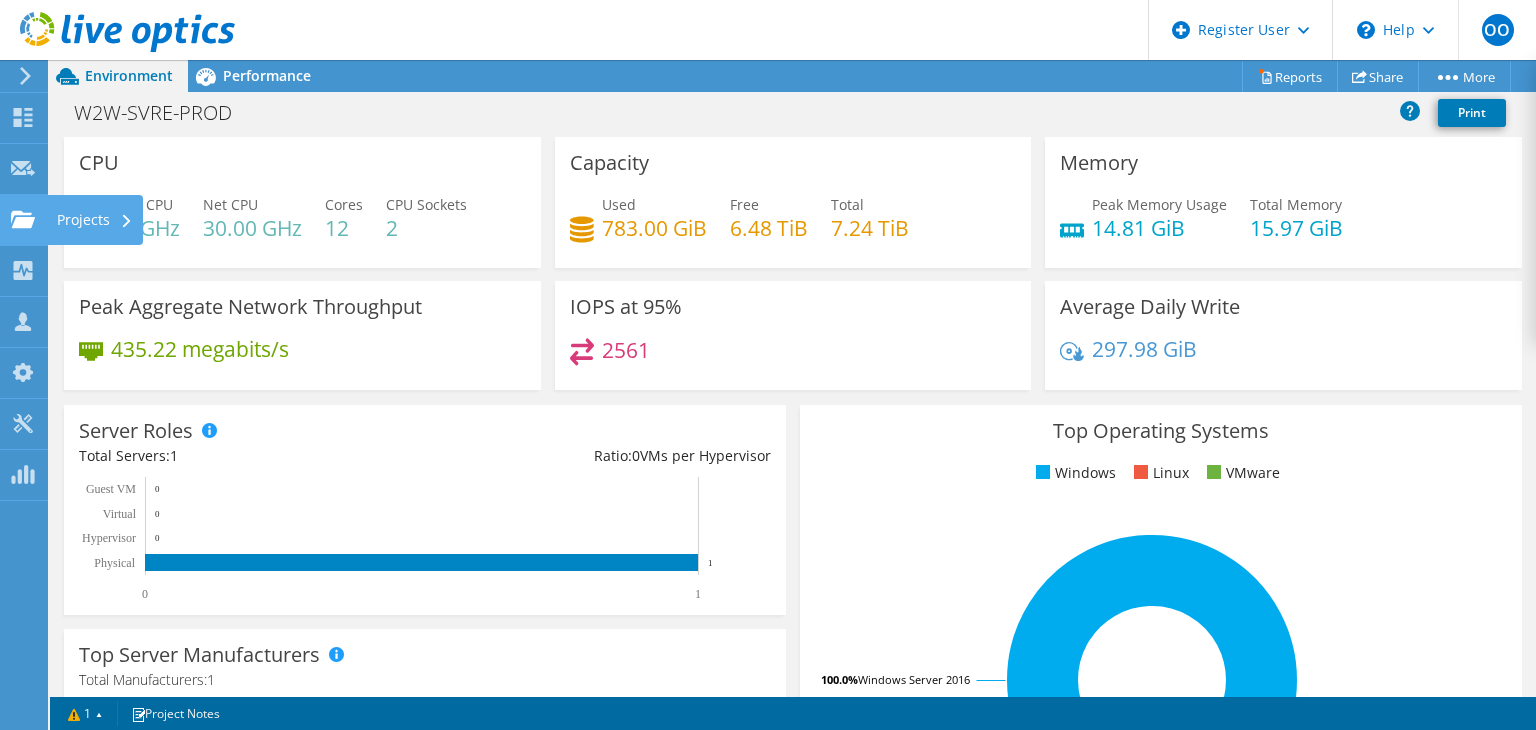click on "Projects" at bounding box center [-66, 220] 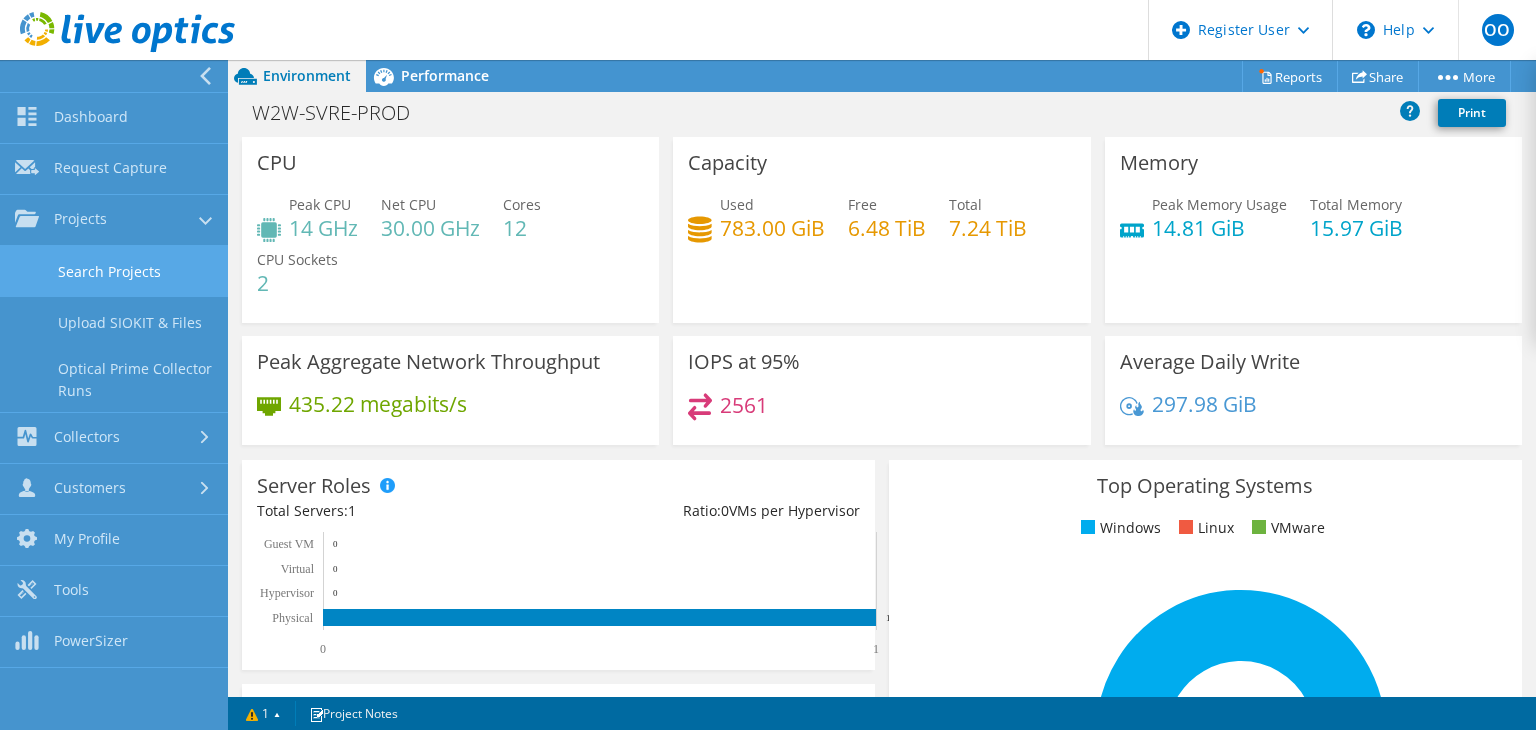 click on "Search Projects" at bounding box center (114, 271) 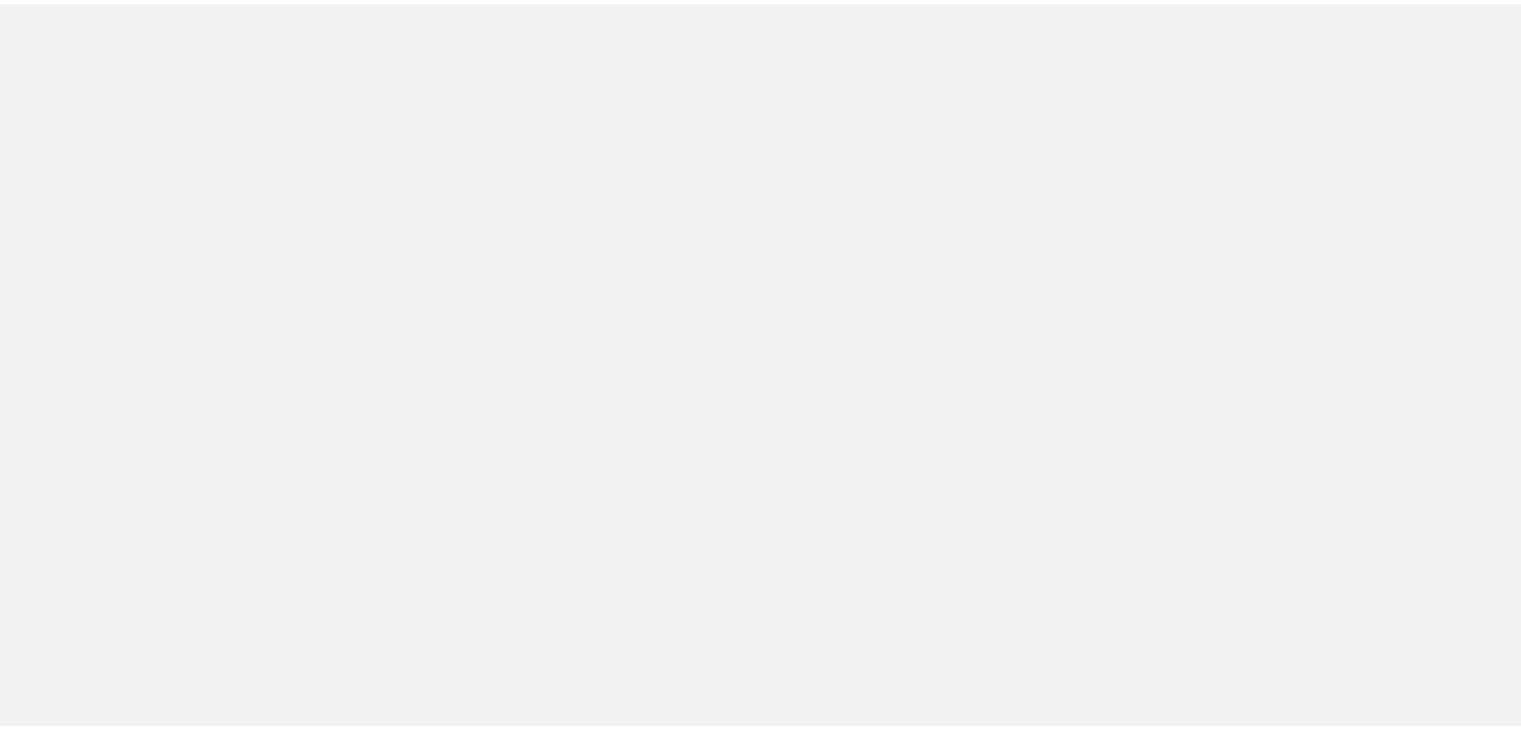 scroll, scrollTop: 0, scrollLeft: 0, axis: both 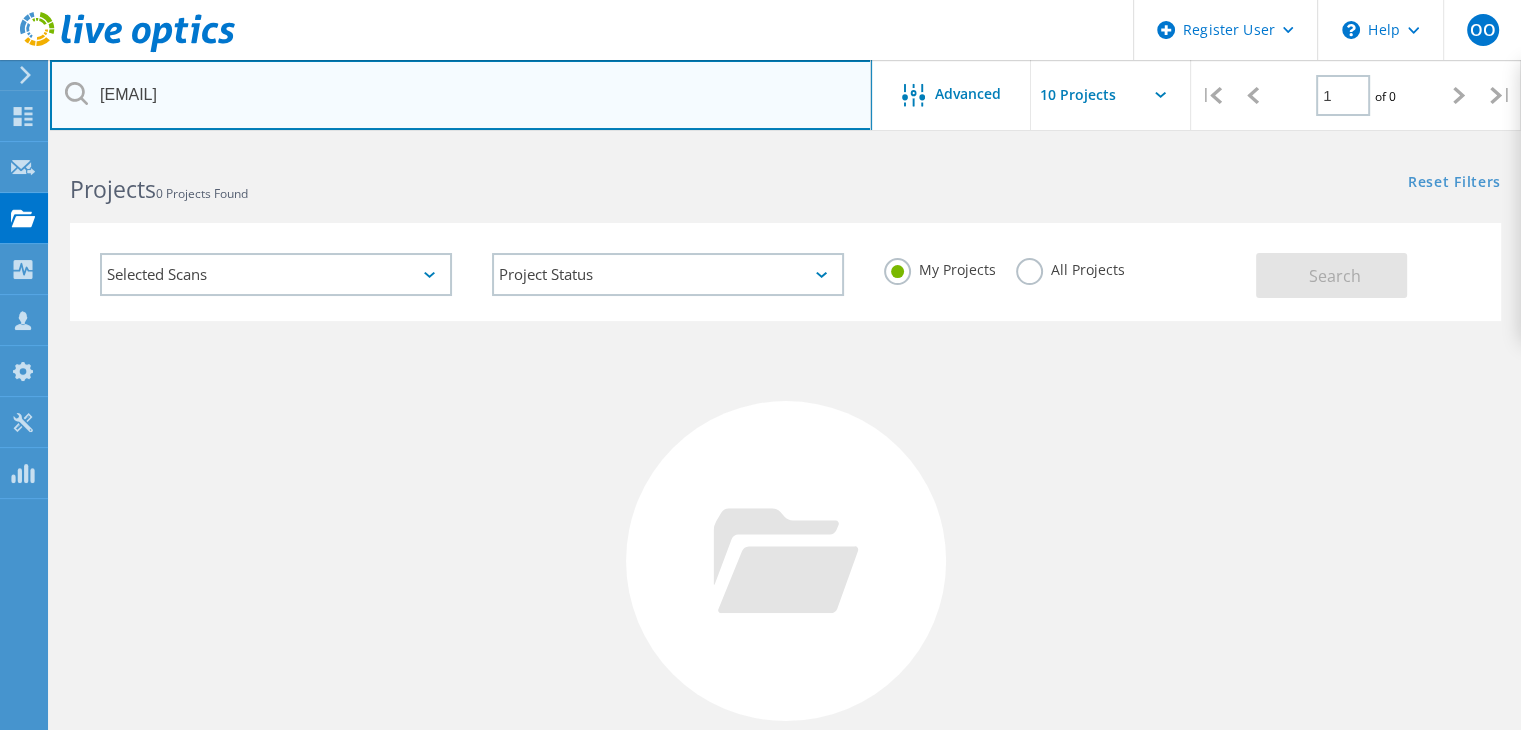 click on "[EMAIL]" at bounding box center [461, 95] 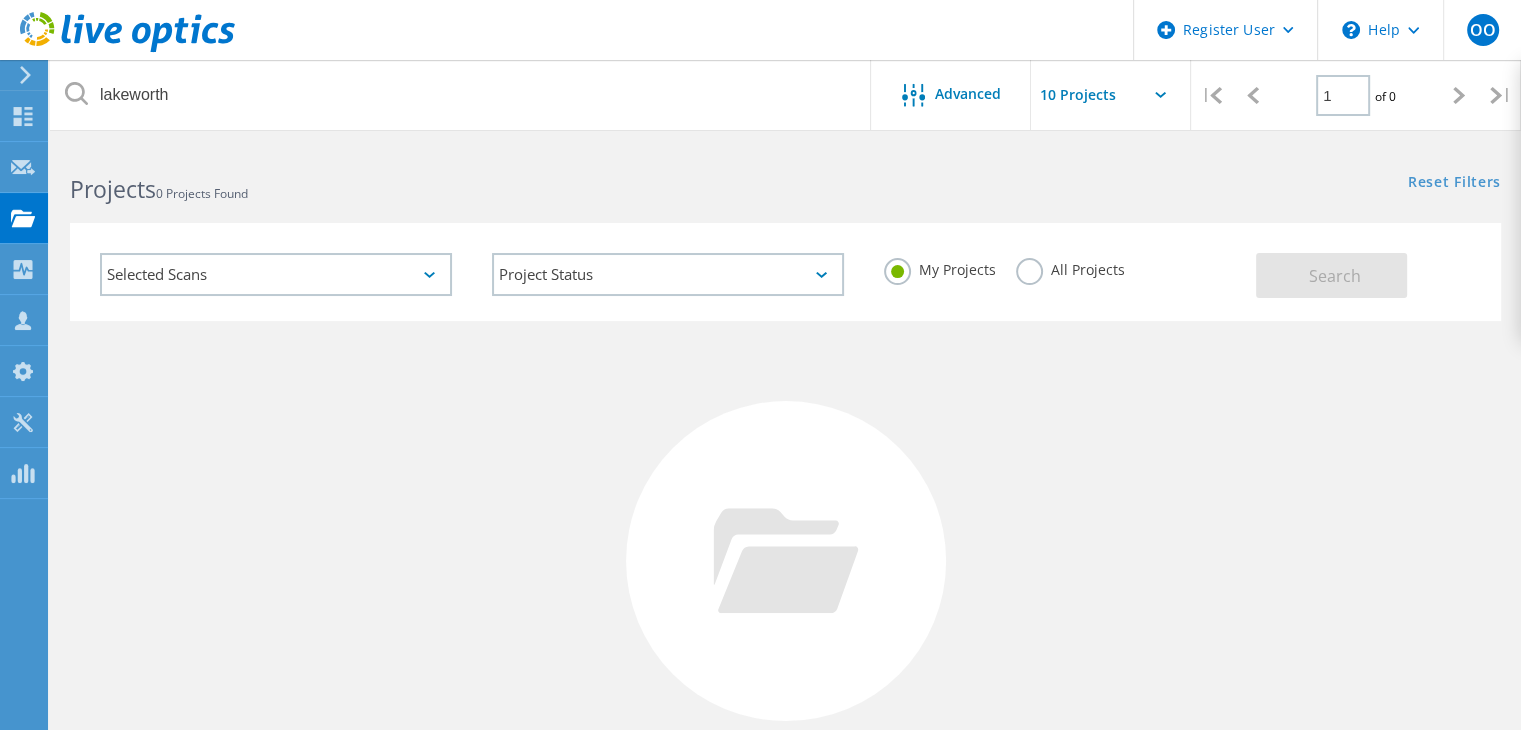 click on "All Projects" 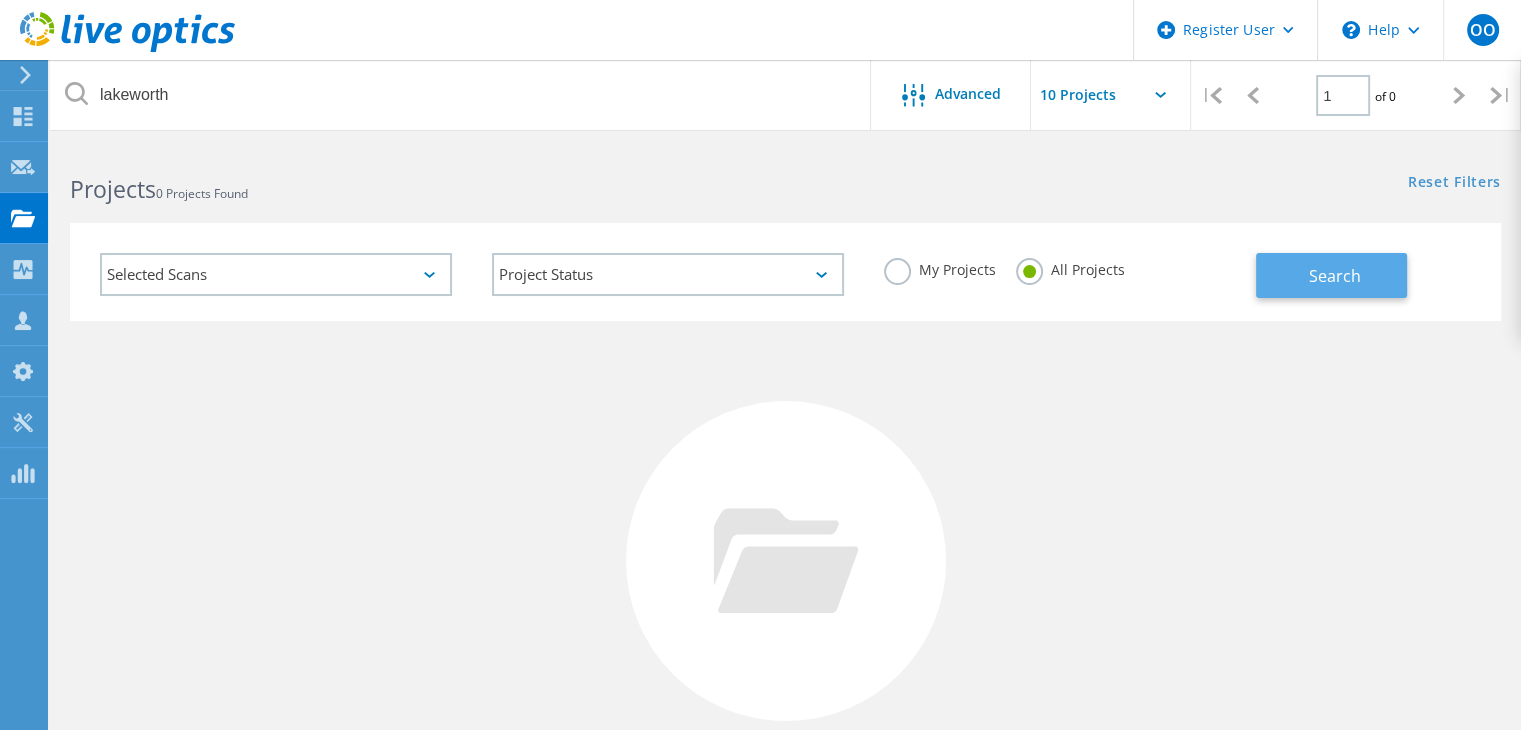 click on "Search" 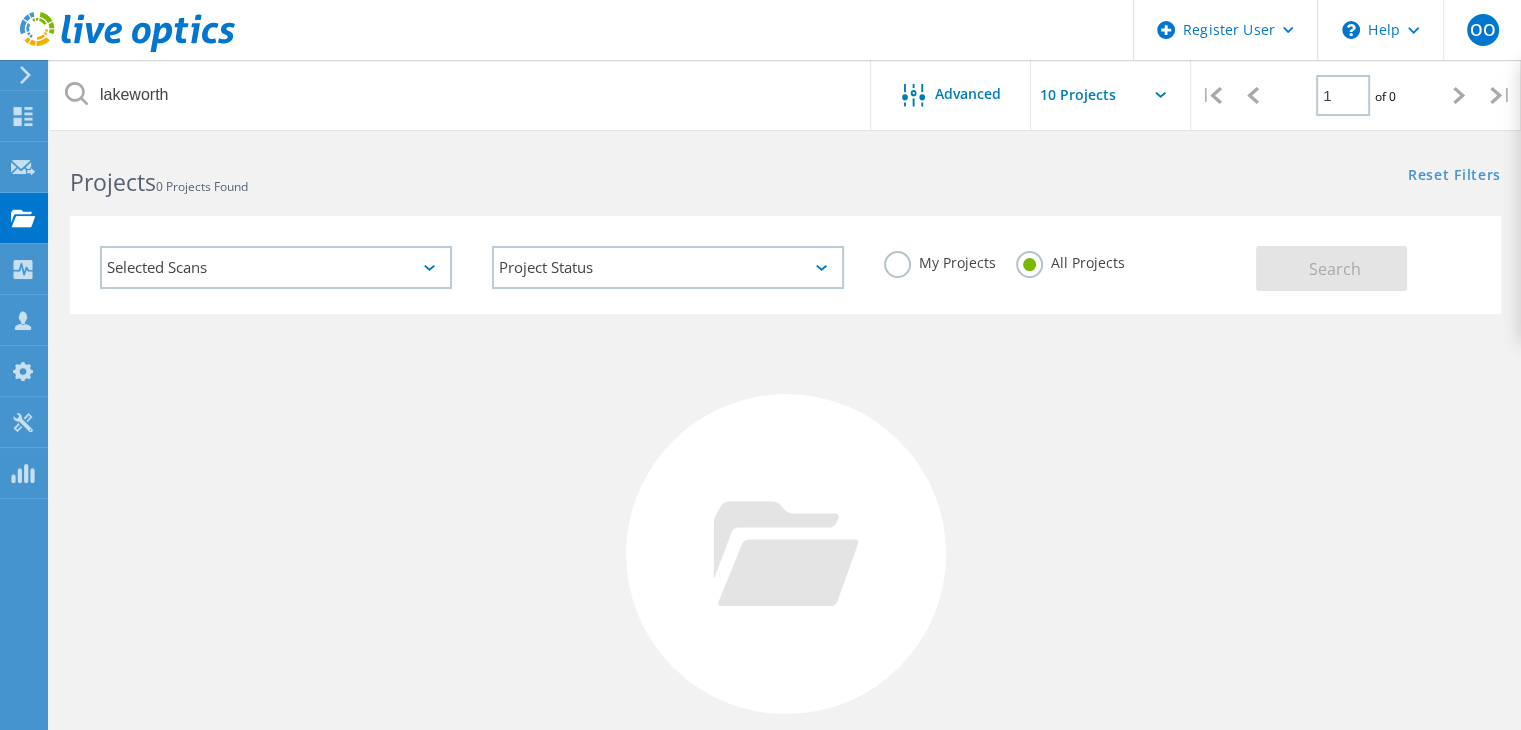scroll, scrollTop: 0, scrollLeft: 0, axis: both 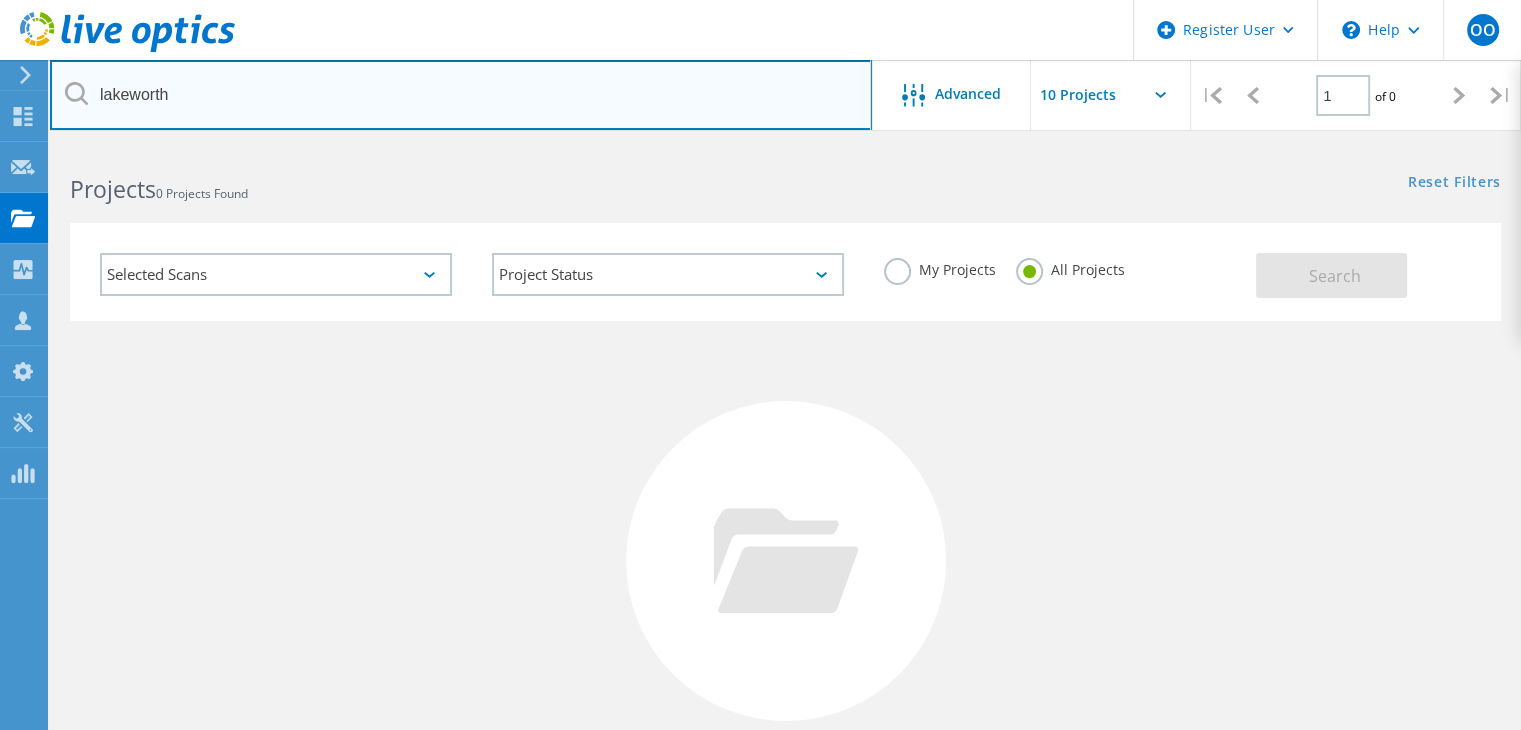 click on "lakeworth" at bounding box center [461, 95] 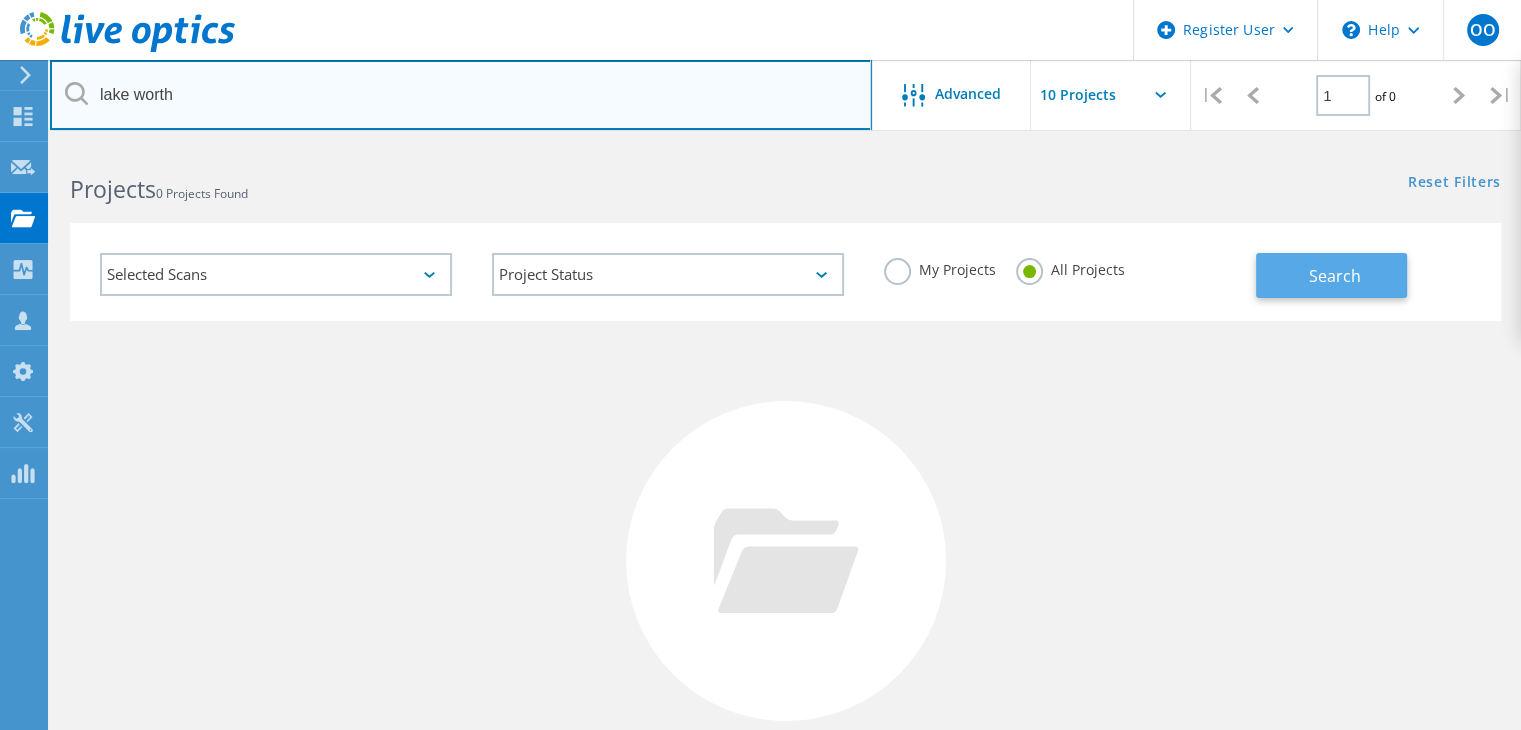 type on "lake worth" 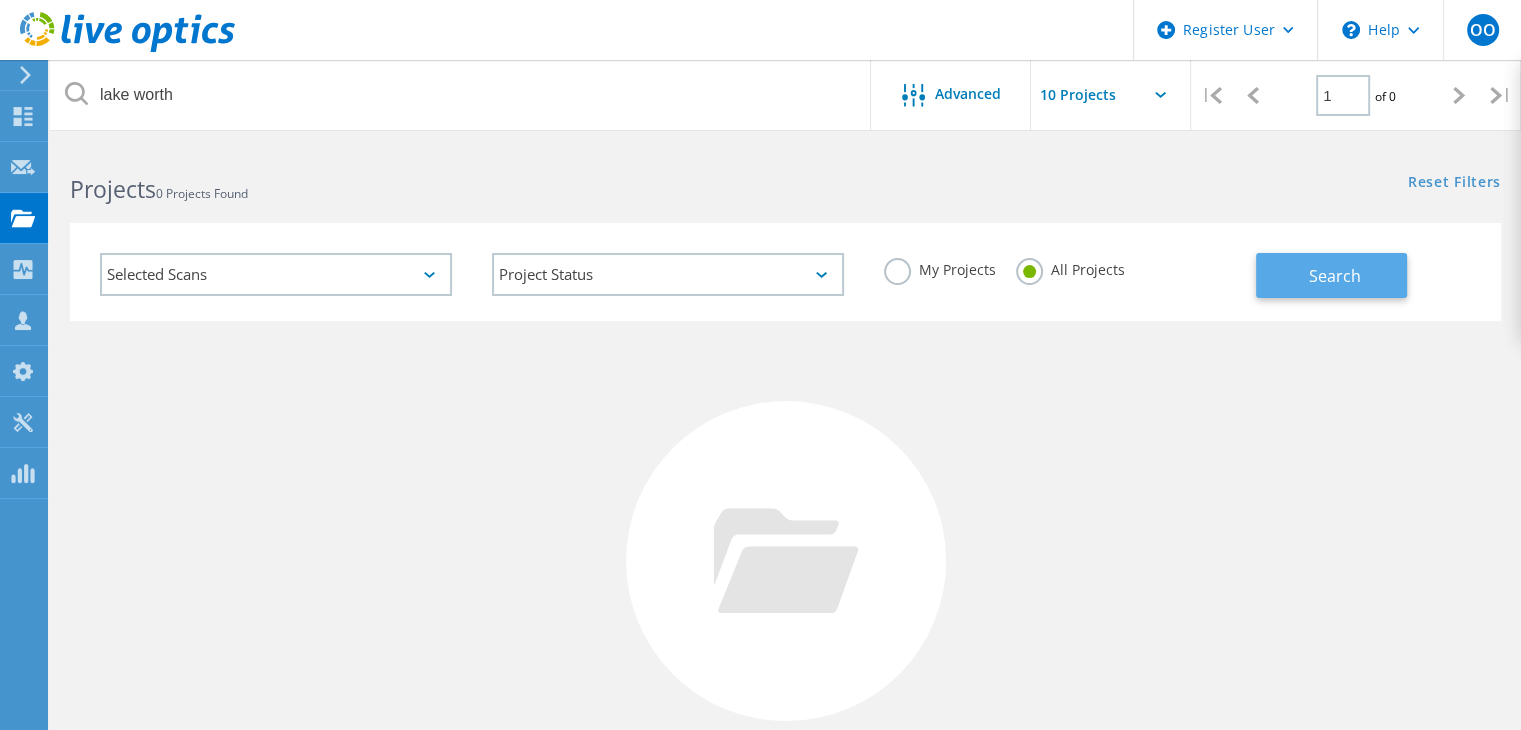 click on "Search" 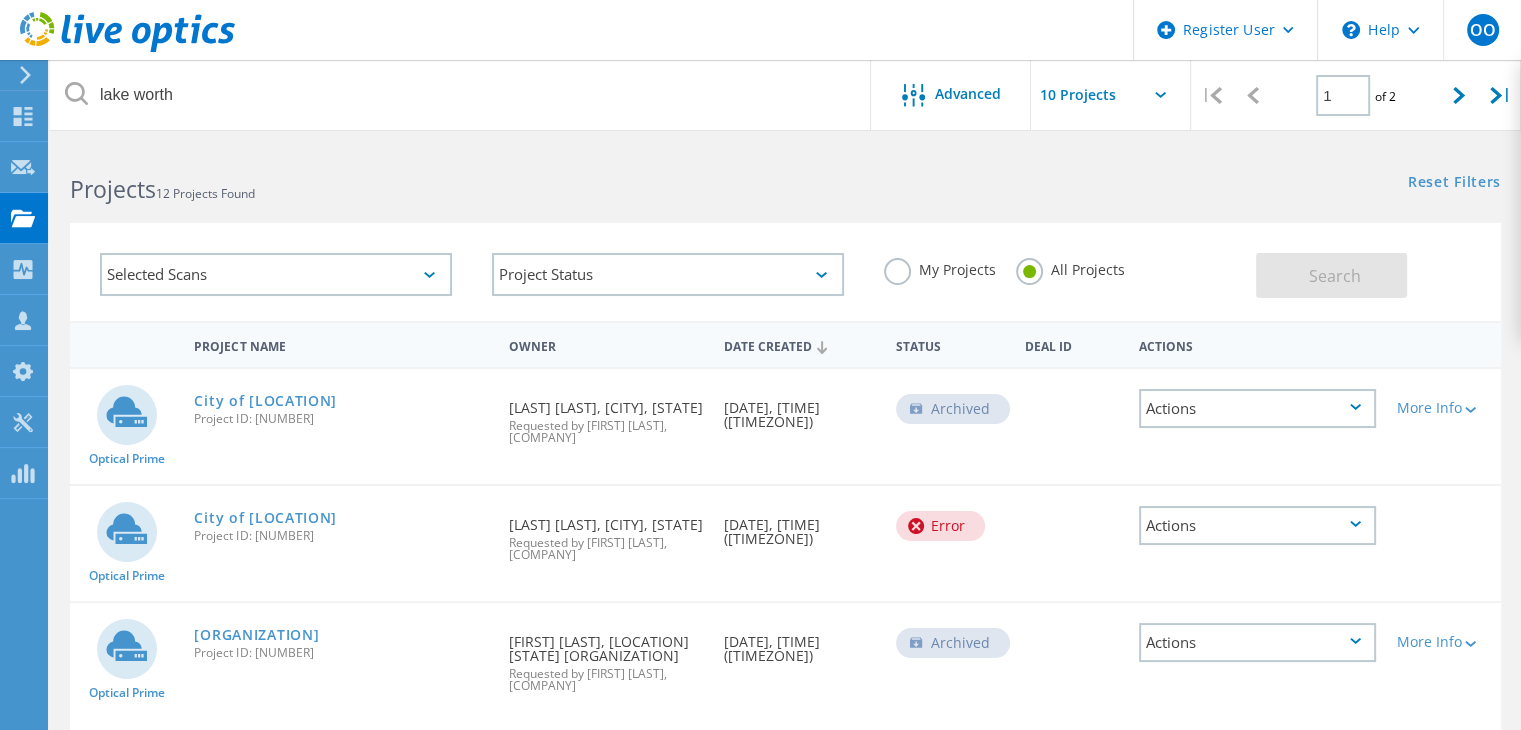 click on "Actions" 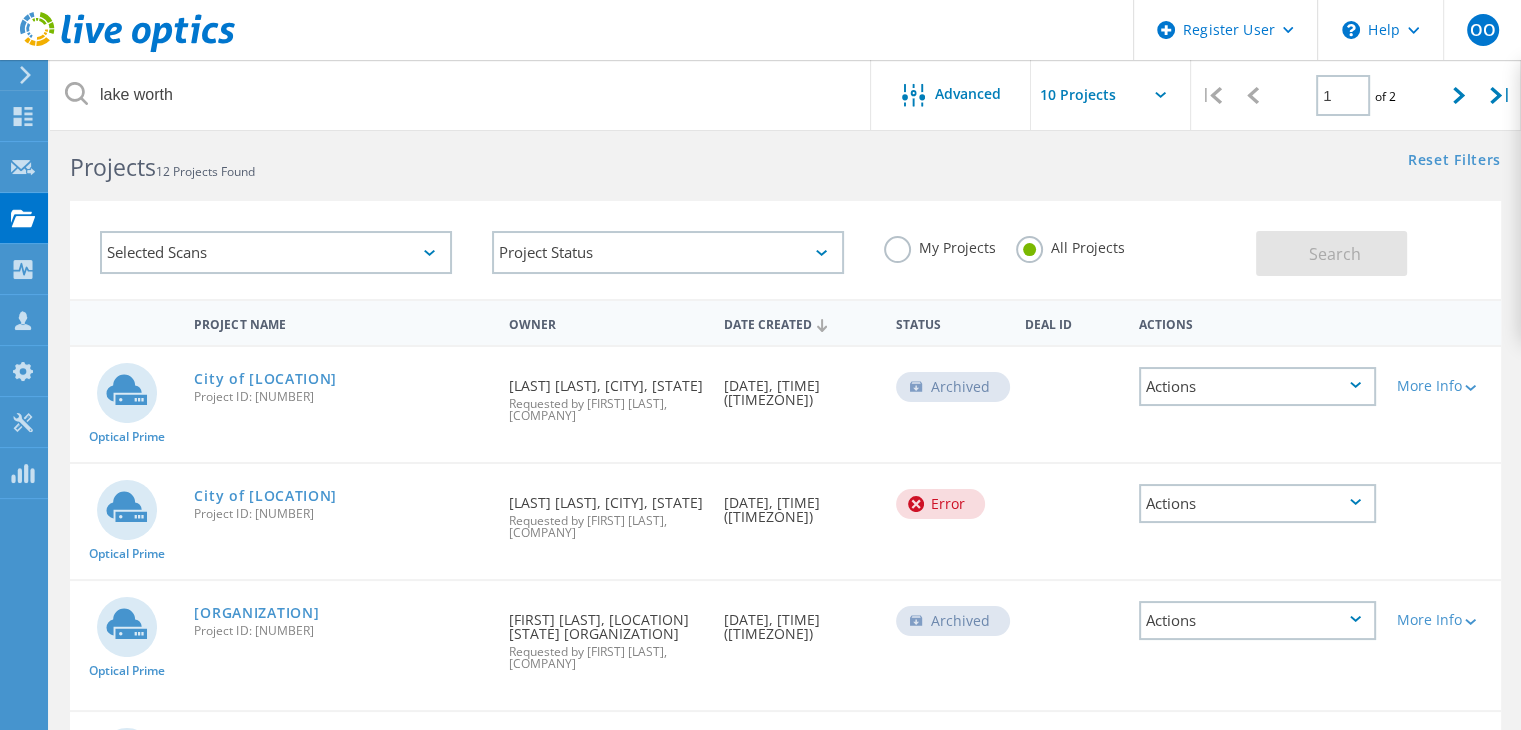 scroll, scrollTop: 23, scrollLeft: 0, axis: vertical 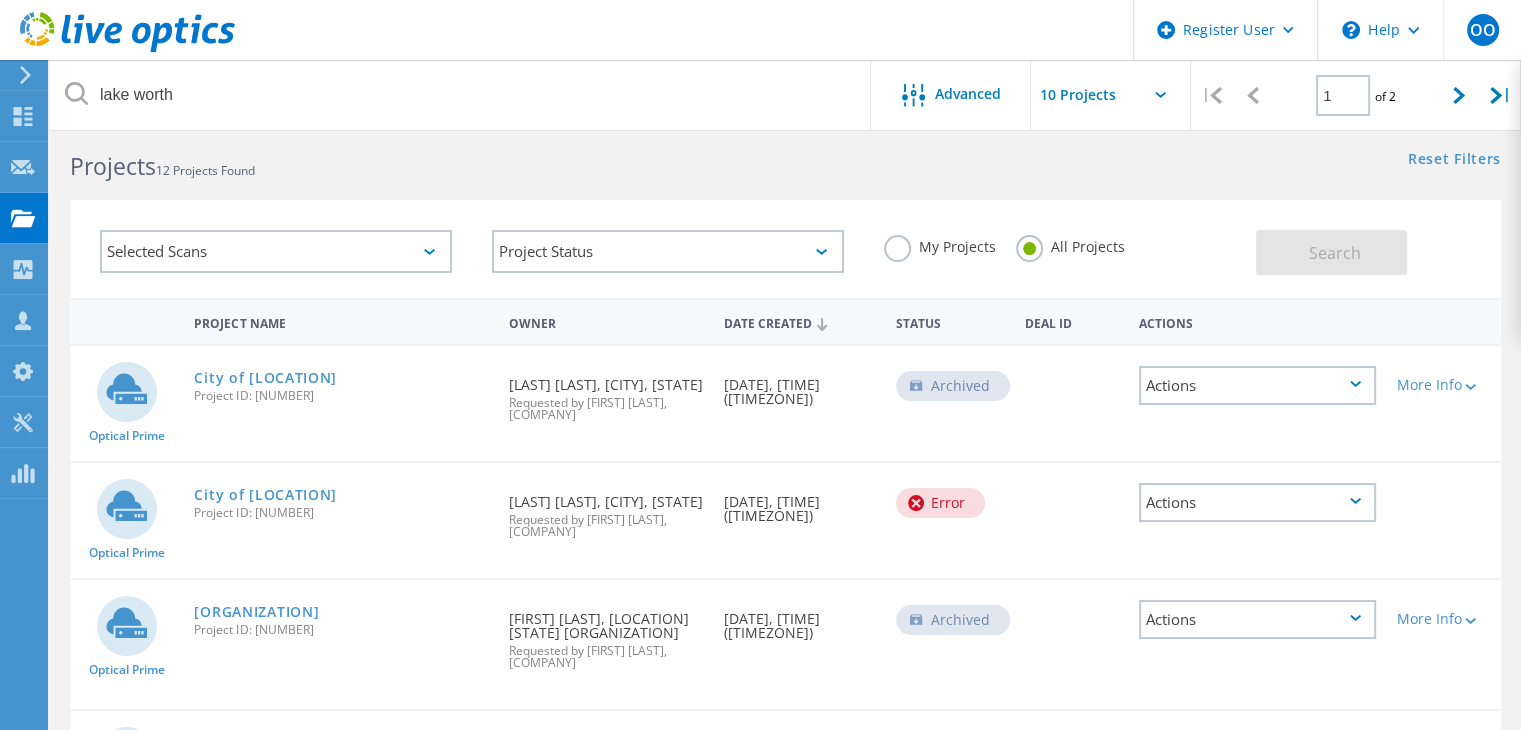 drag, startPoint x: 292, startPoint y: 382, endPoint x: 396, endPoint y: 306, distance: 128.80994 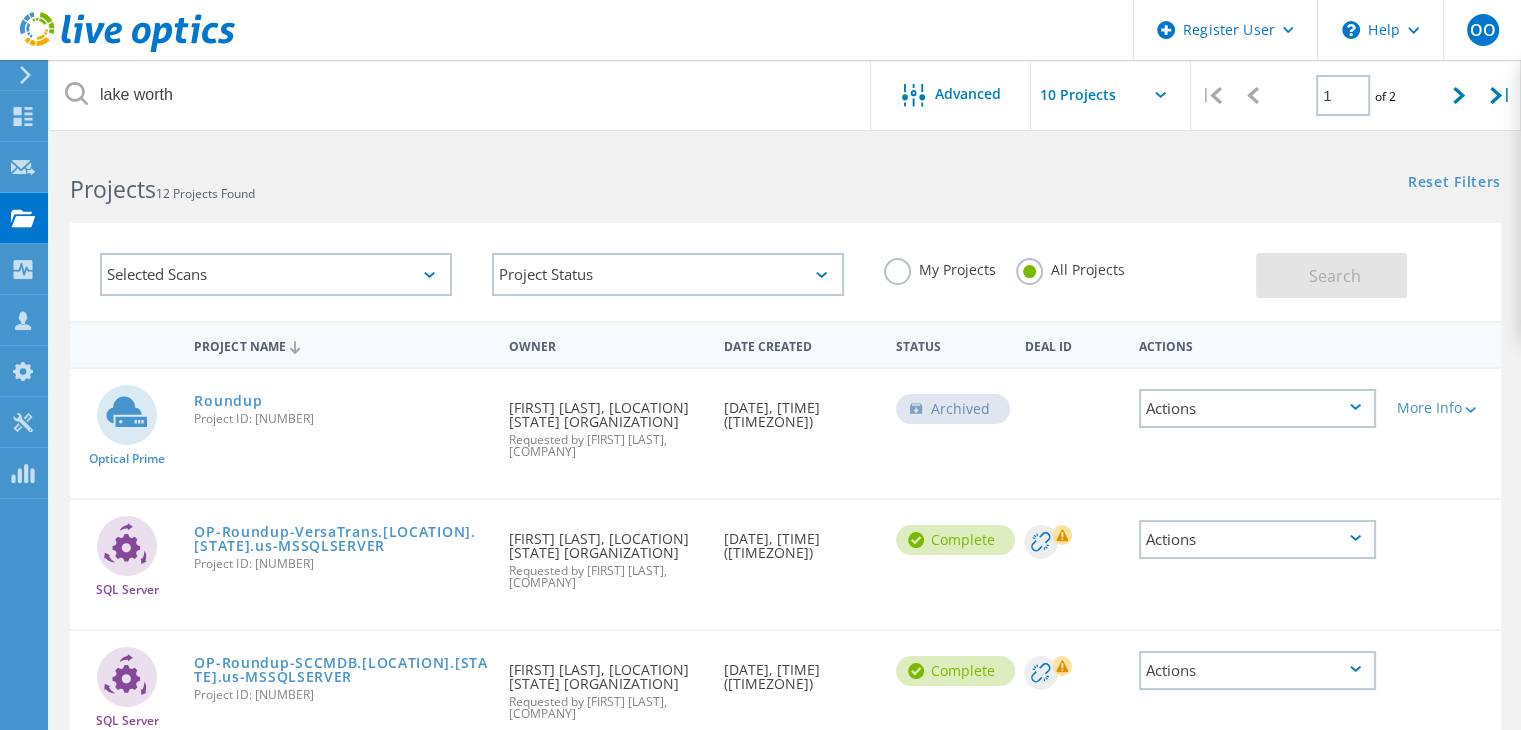 scroll, scrollTop: 0, scrollLeft: 0, axis: both 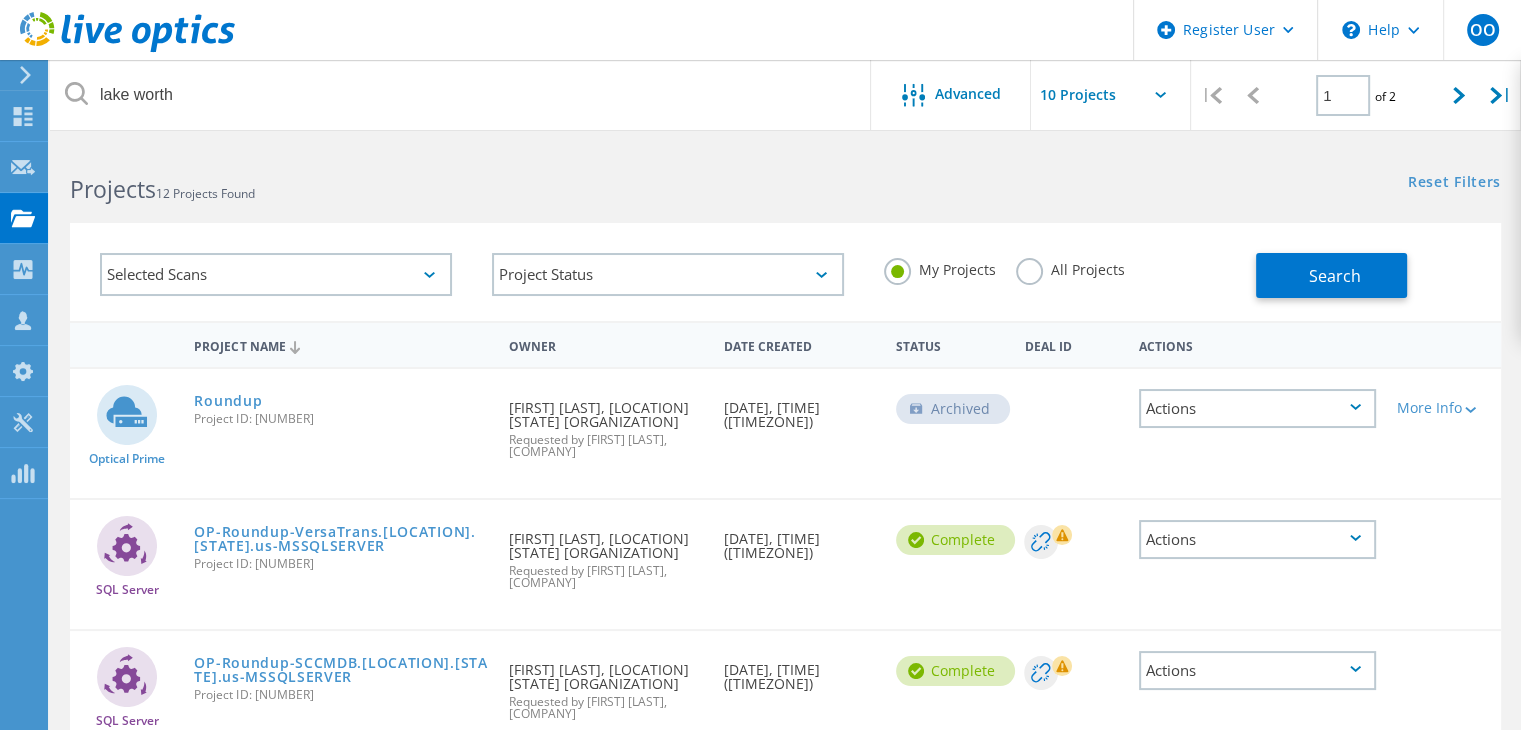 click on "All Projects" 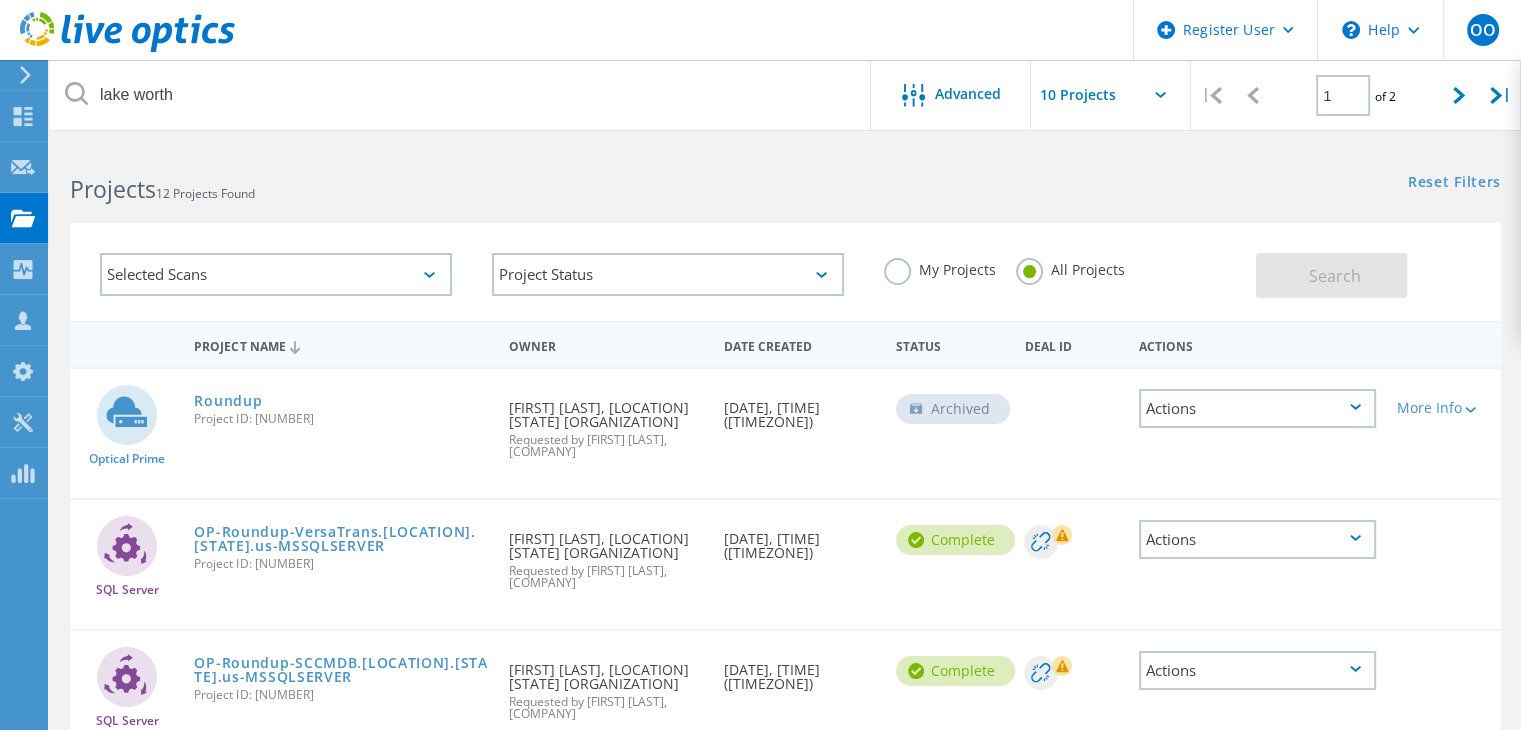 click on "My Projects" 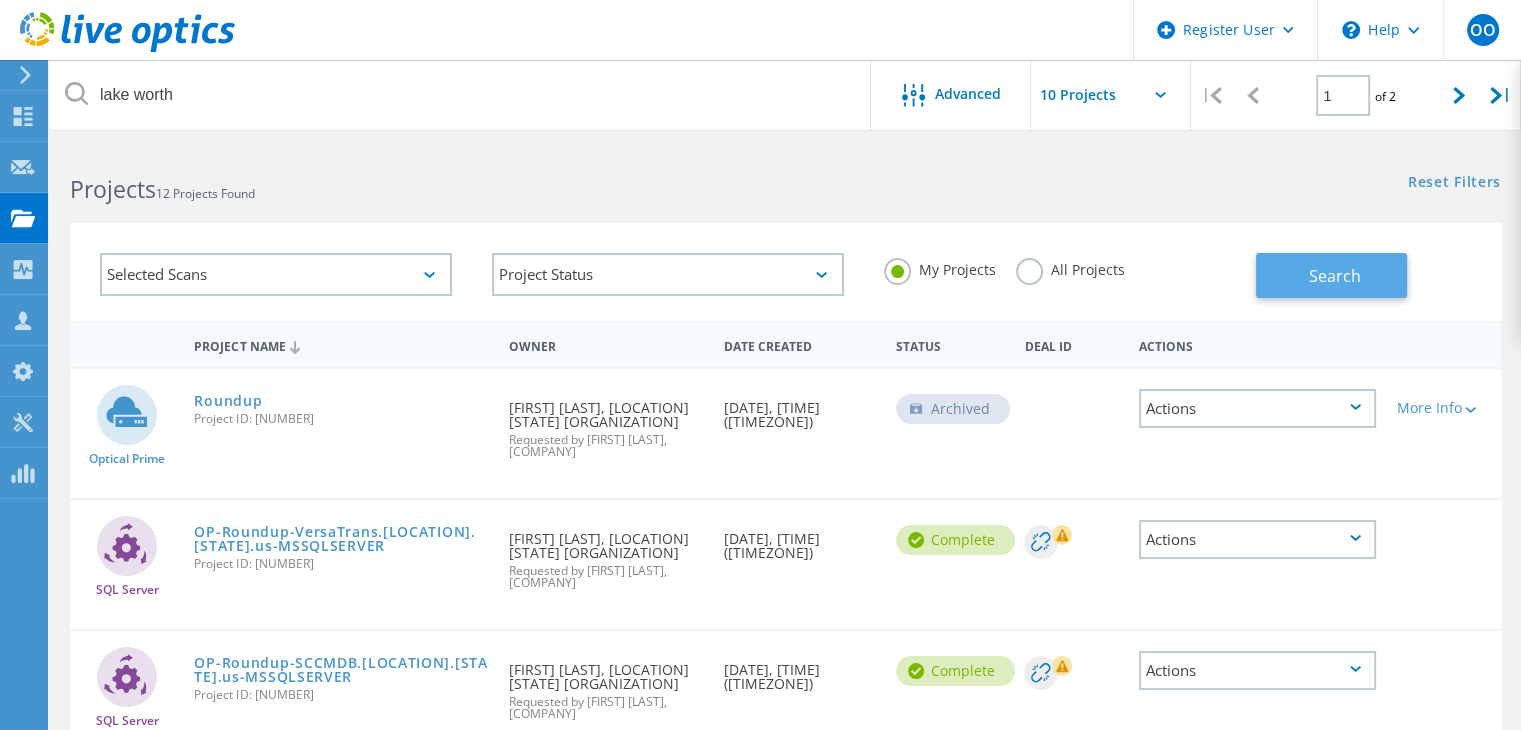 click on "Search" 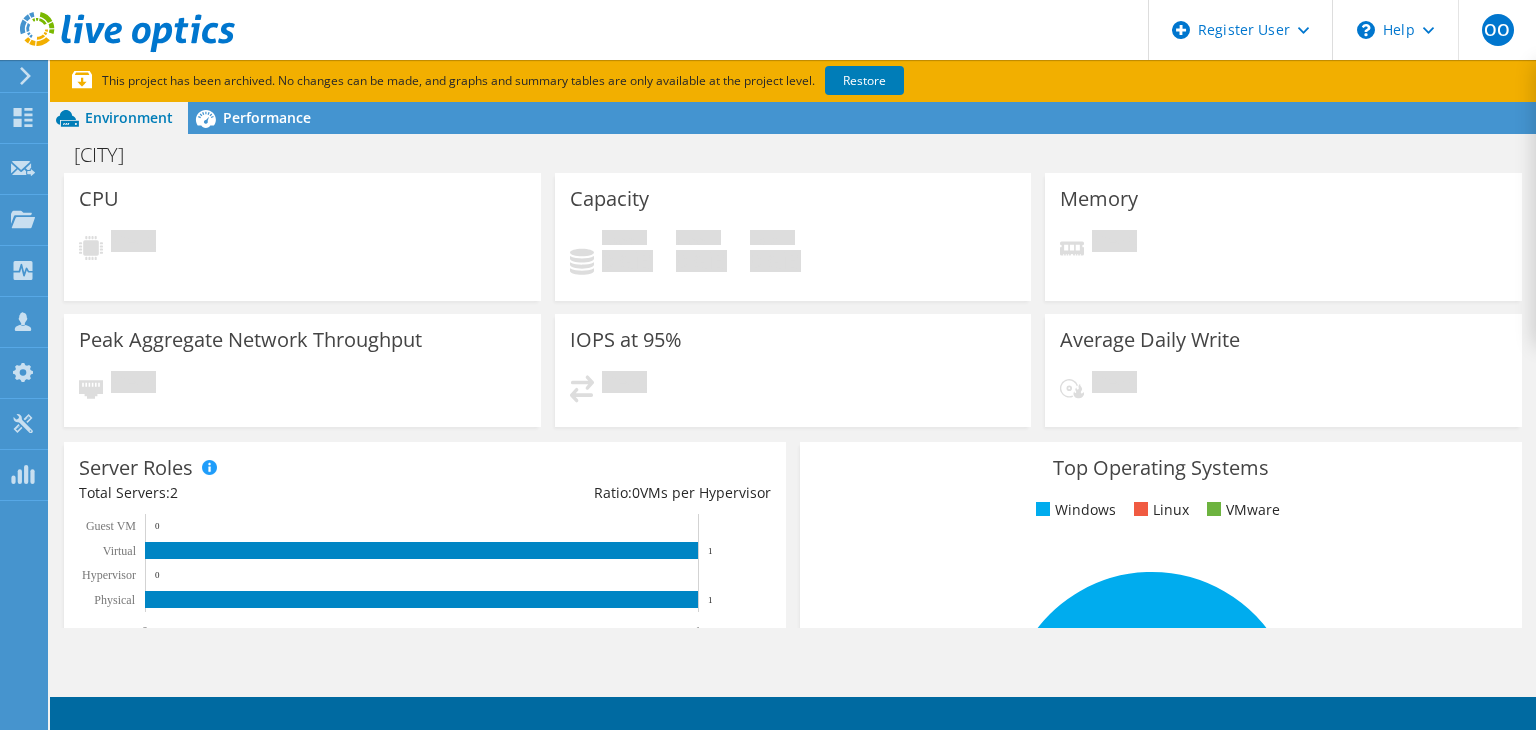 scroll, scrollTop: 0, scrollLeft: 0, axis: both 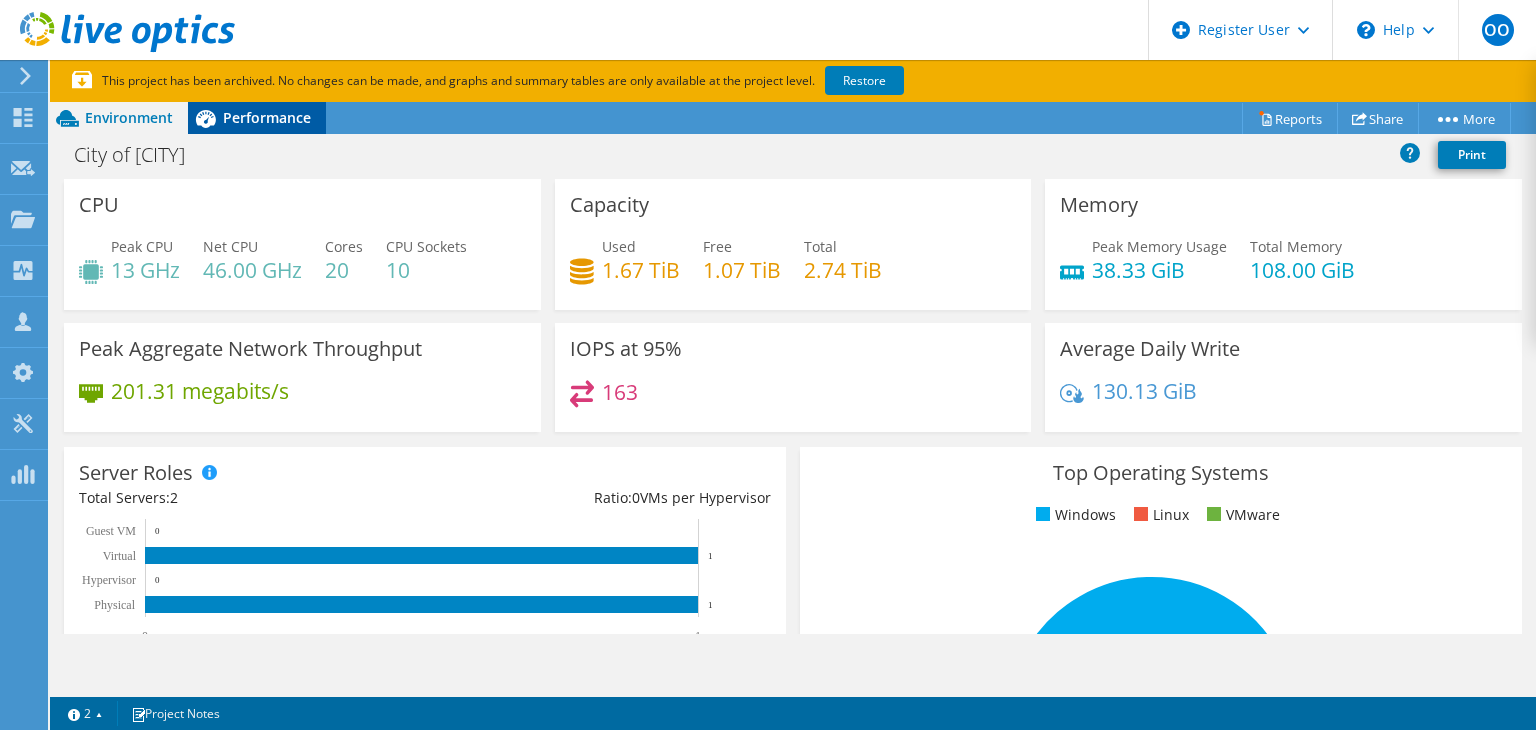 click on "Performance" at bounding box center [267, 117] 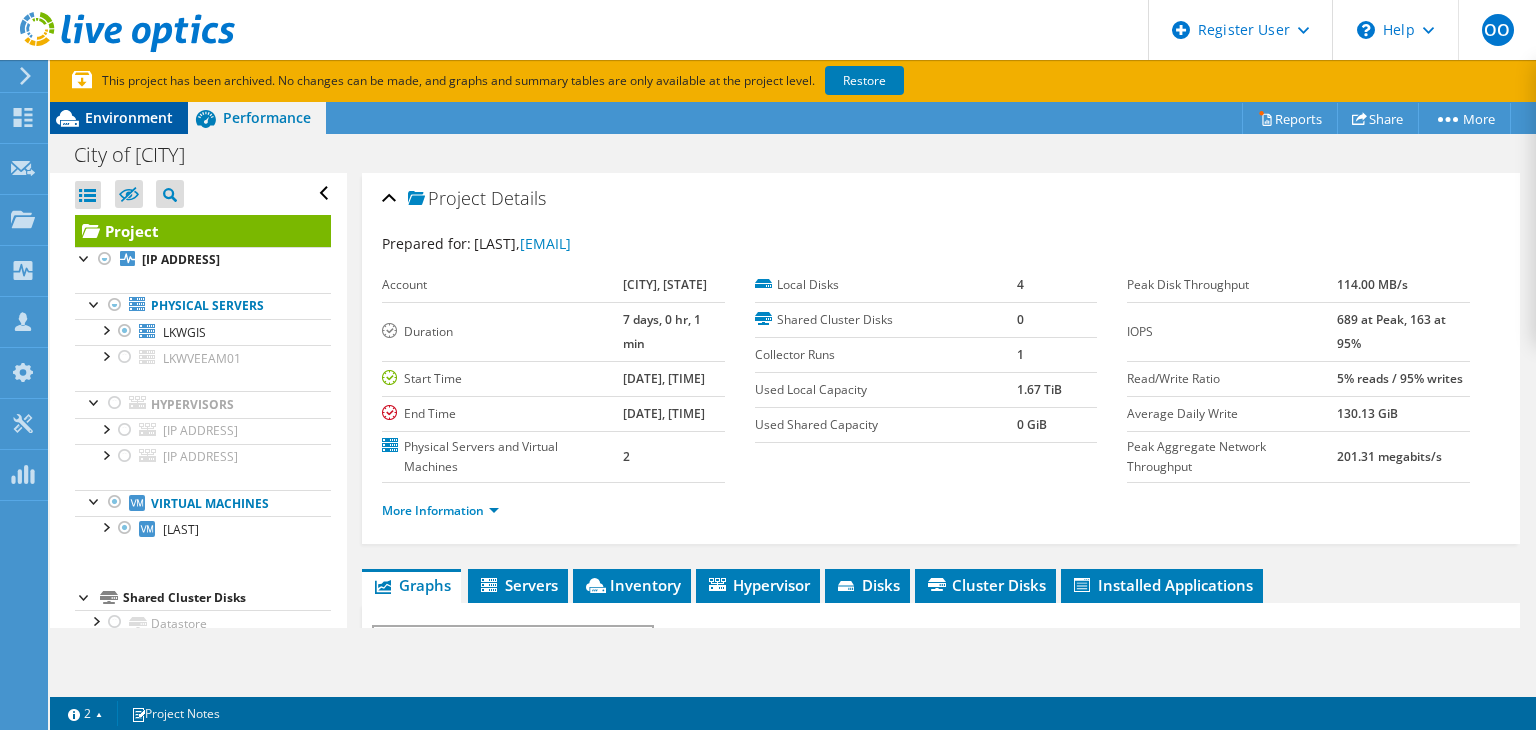click on "Environment" at bounding box center [129, 117] 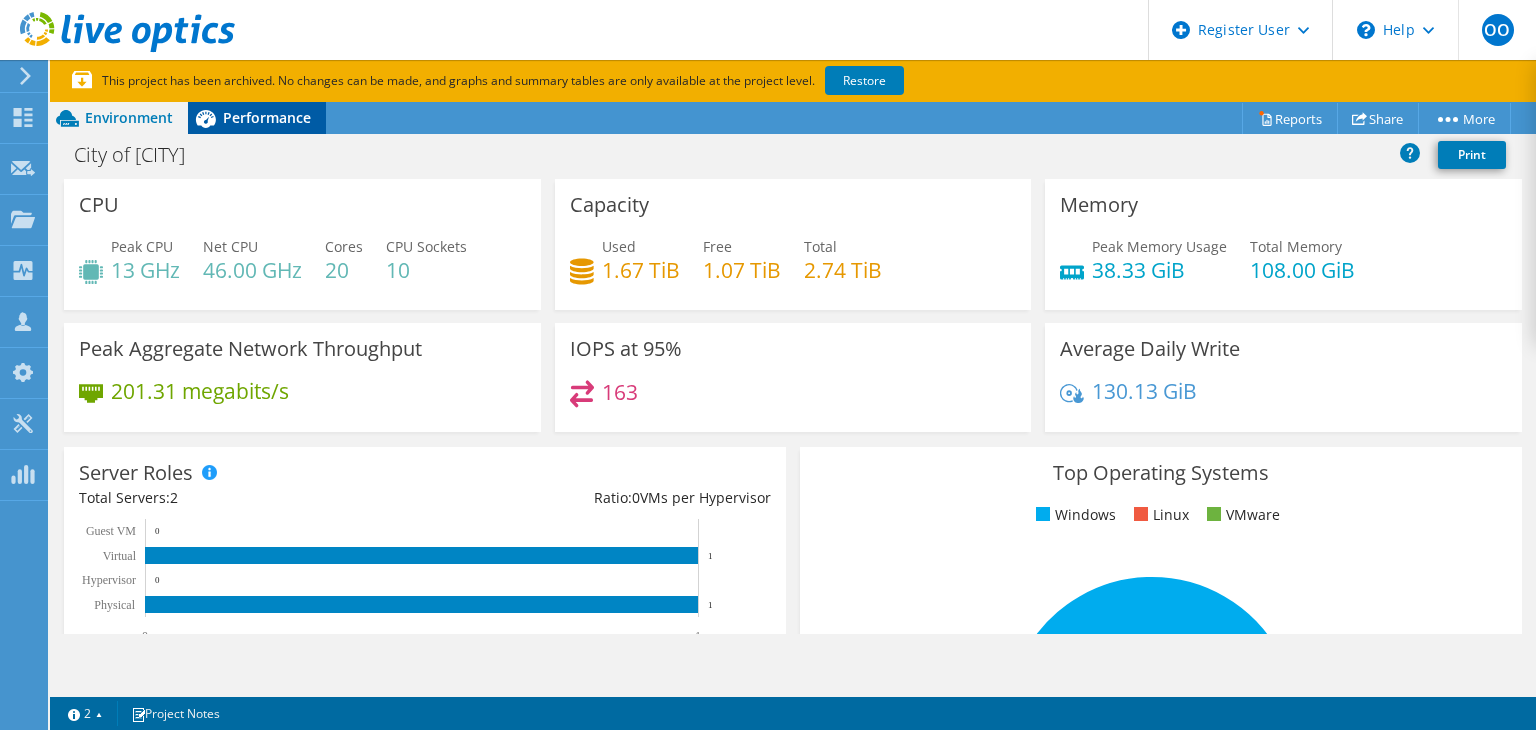 click on "Performance" at bounding box center [267, 117] 